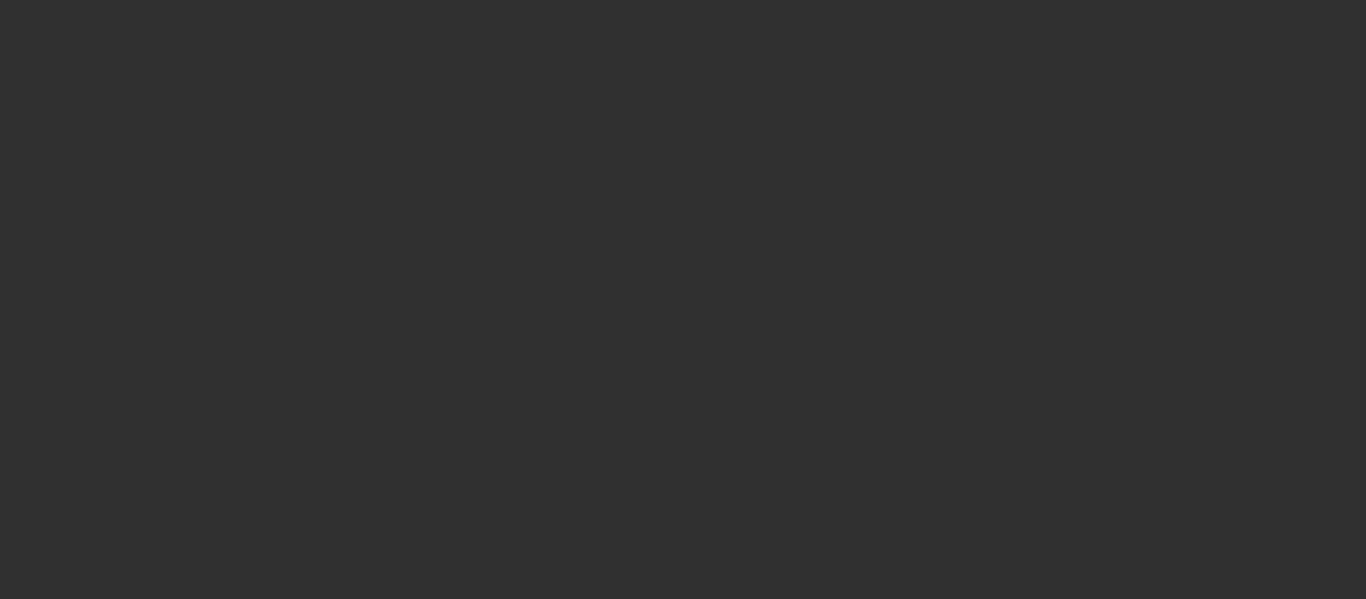 scroll, scrollTop: 0, scrollLeft: 0, axis: both 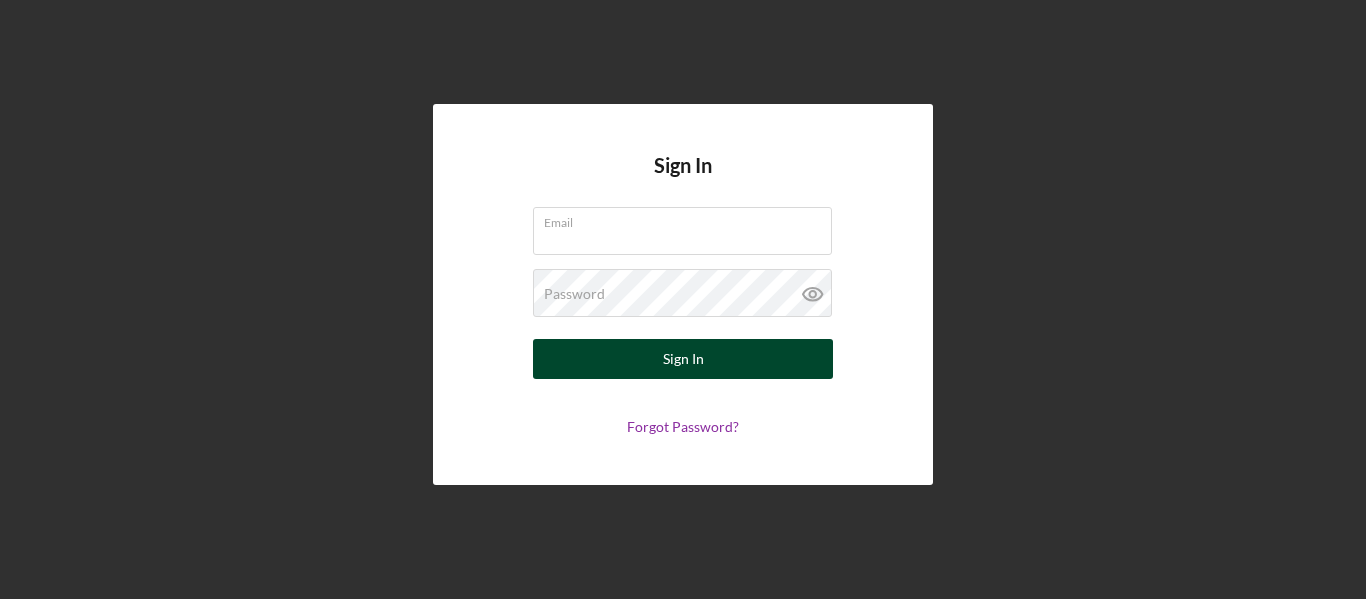 type on "[EMAIL]" 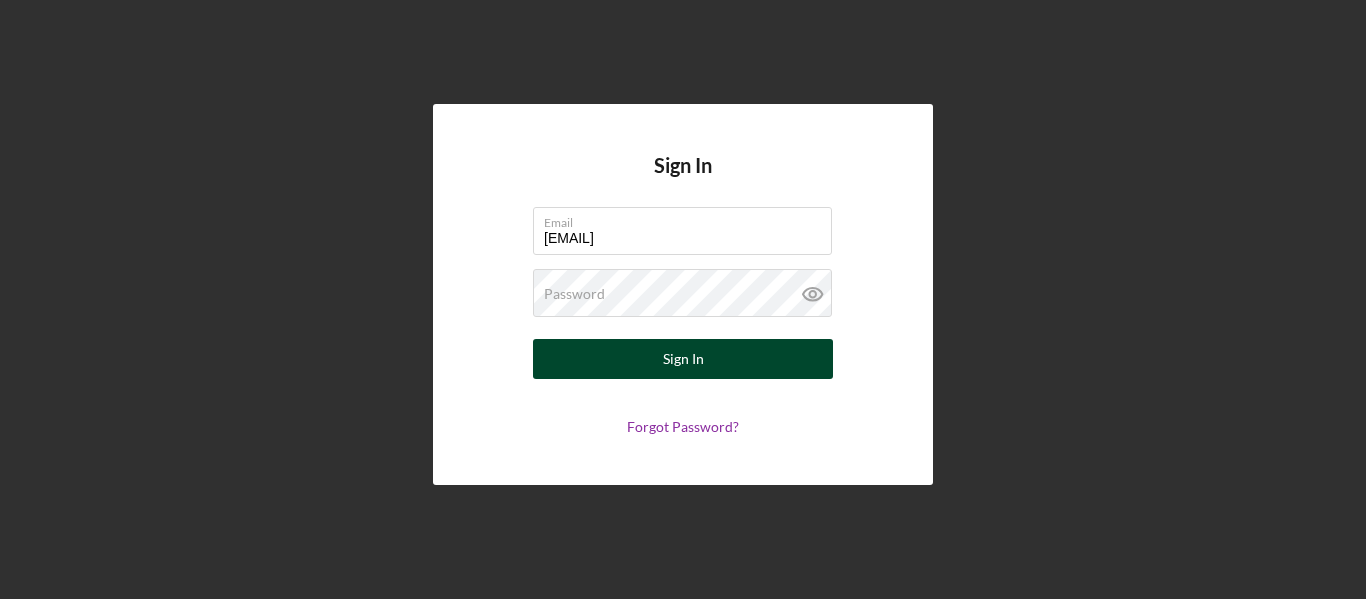 click on "Sign In" at bounding box center (683, 359) 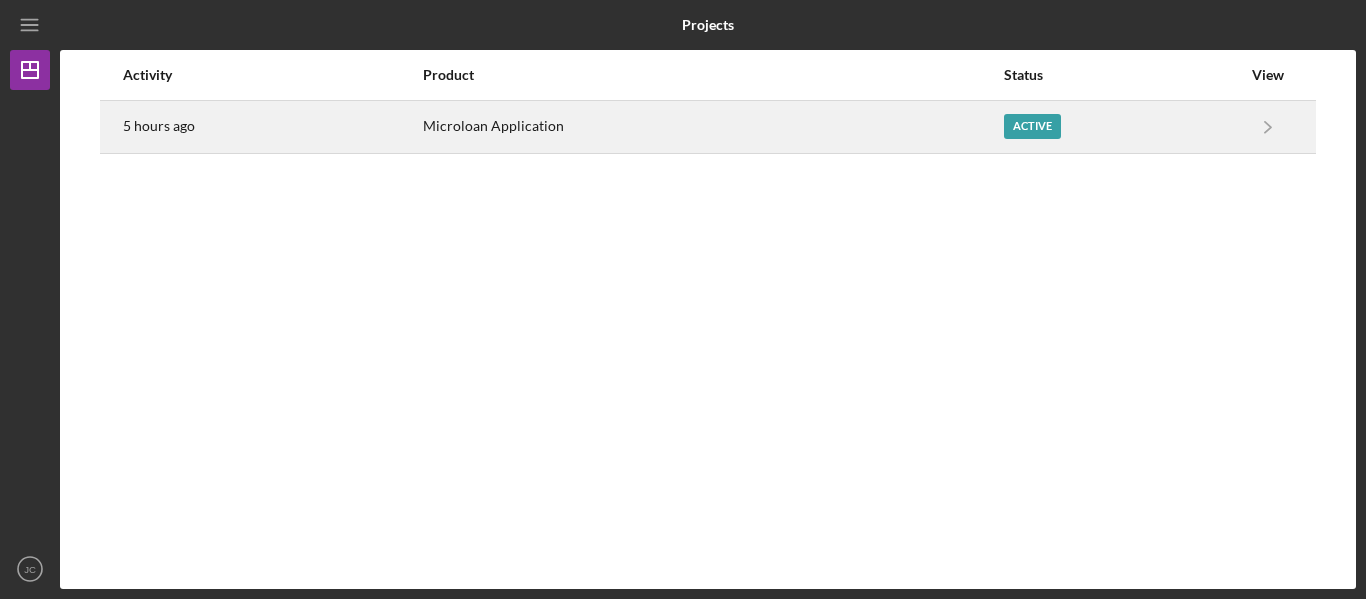 click on "Active" at bounding box center (1032, 126) 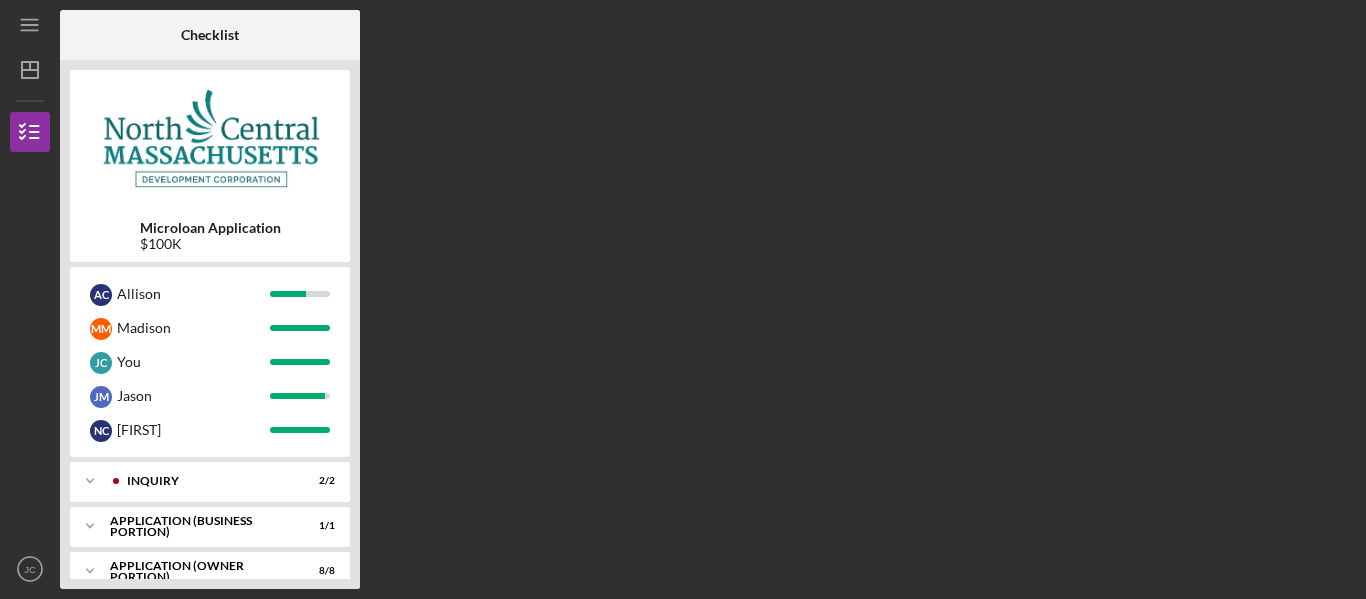 click on "Icon/Expander INQUIRY 2 / 2 Icon/Expander APPLICATION (BUSINESS PORTION) 1 / 1 Icon/Expander APPLICATION (OWNER PORTION) 8 / 8" at bounding box center [210, 520] 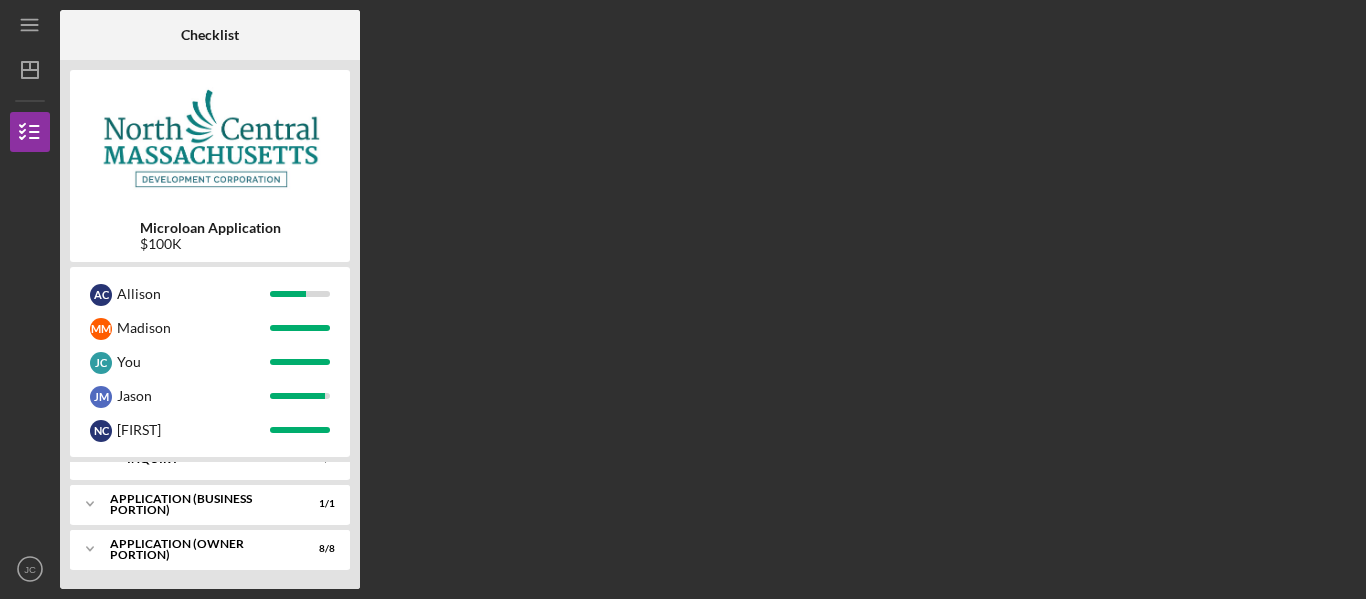 scroll, scrollTop: 23, scrollLeft: 0, axis: vertical 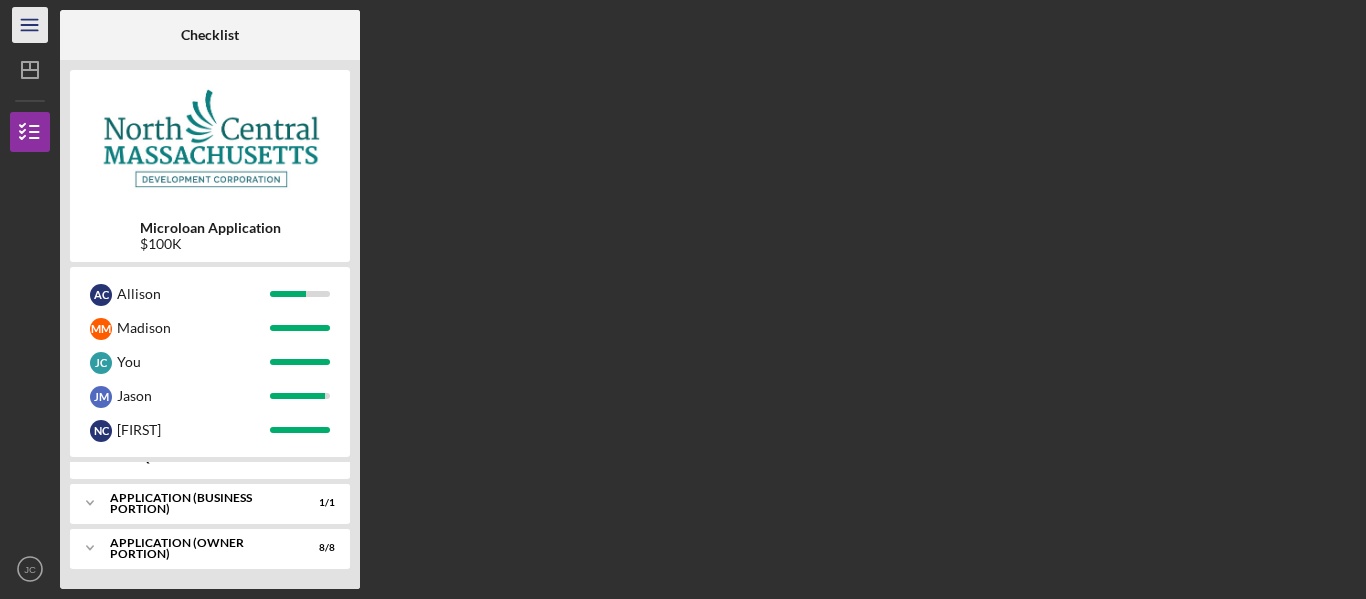 click on "Icon/Menu" 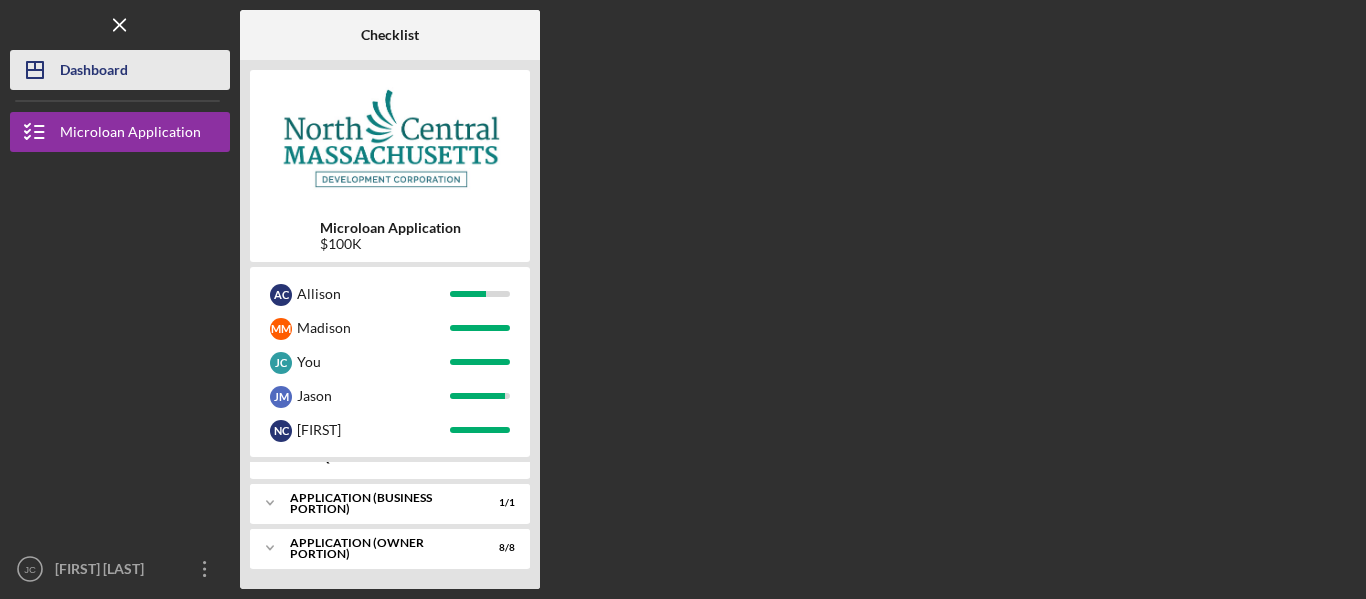 click on "Icon/Dashboard" 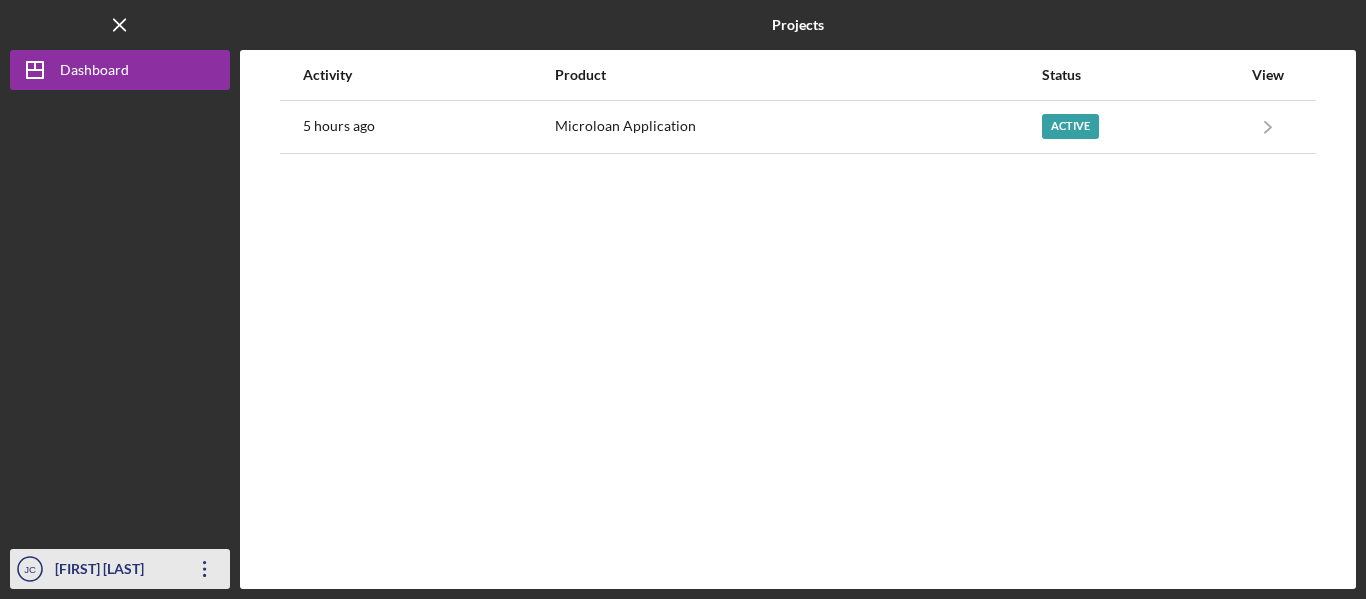 click on "[FIRST] [LAST]" at bounding box center (115, 571) 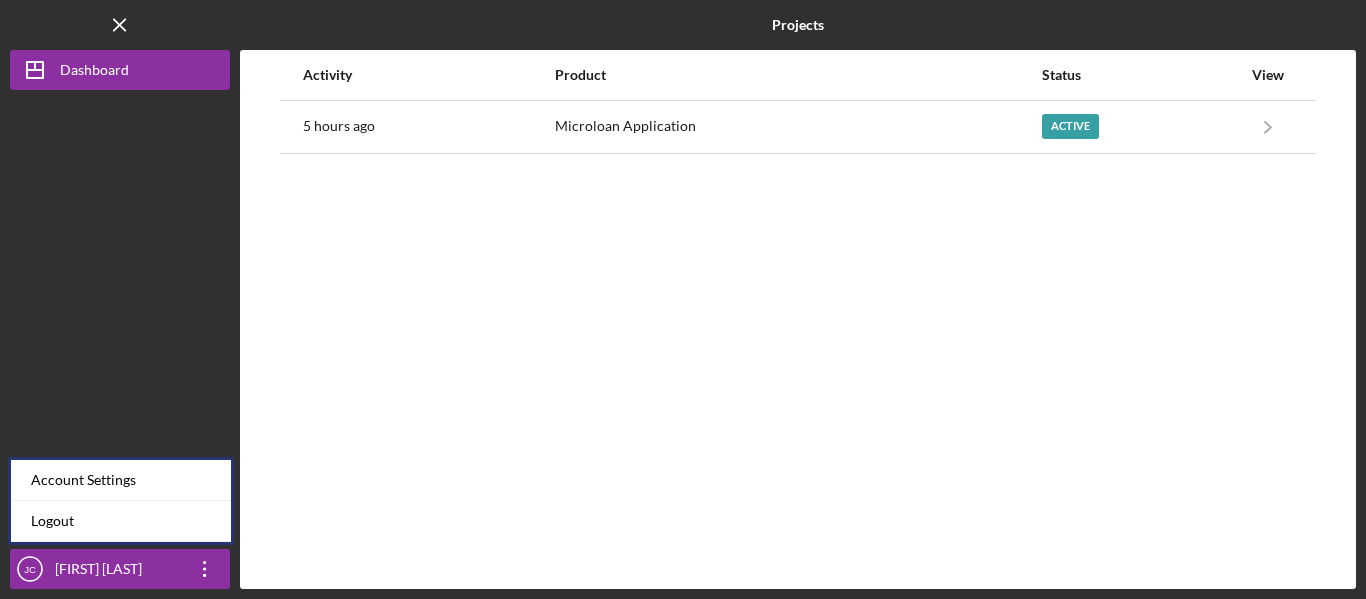 click on "Activity Product Status View 5 hours ago Microloan Application Active Icon/Navigate Microloan Application Icon/Navigate" at bounding box center [798, 319] 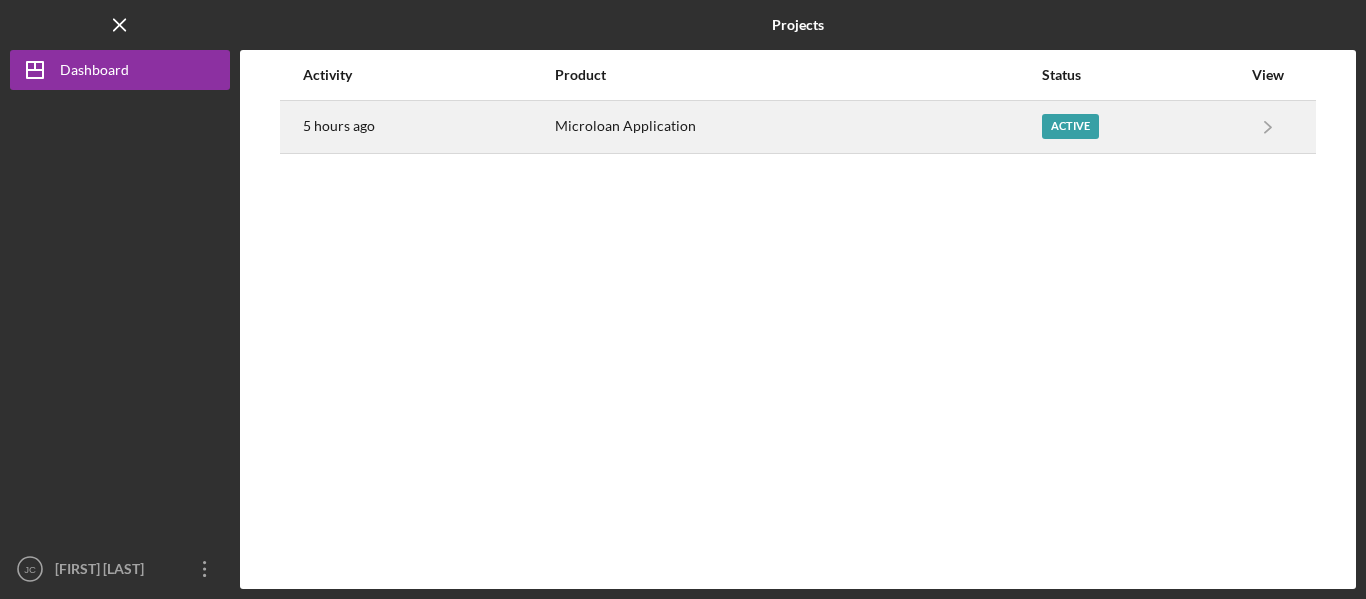click on "Active" at bounding box center [1070, 126] 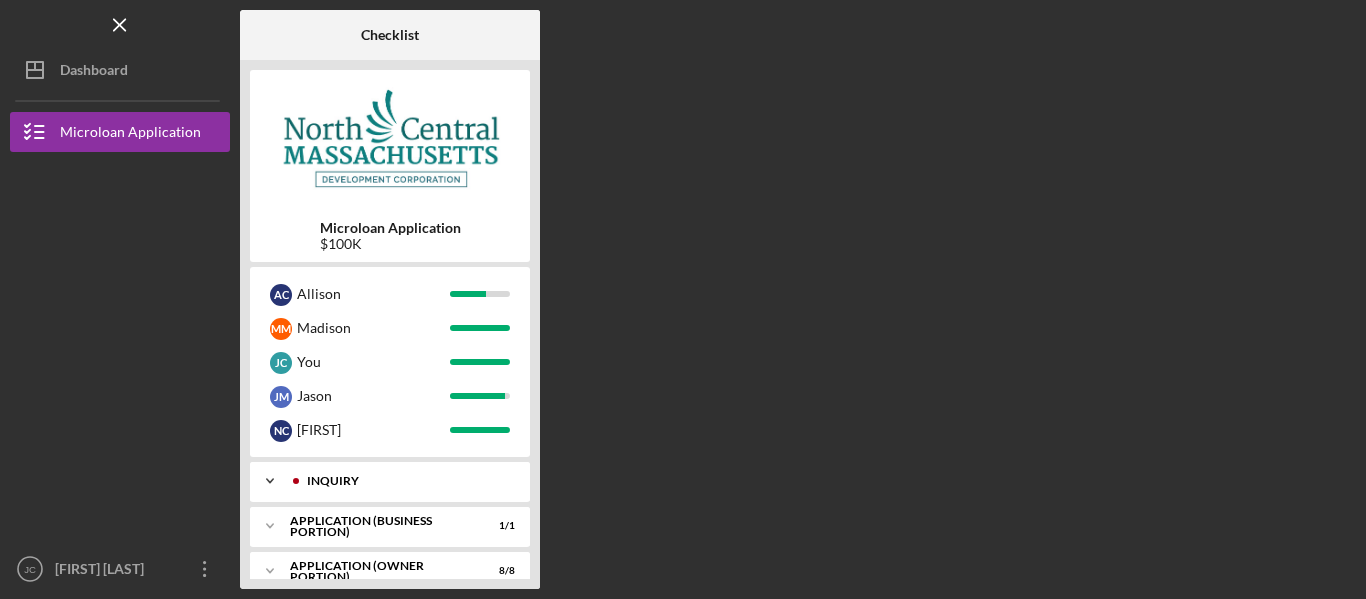 click on "INQUIRY" at bounding box center (406, 481) 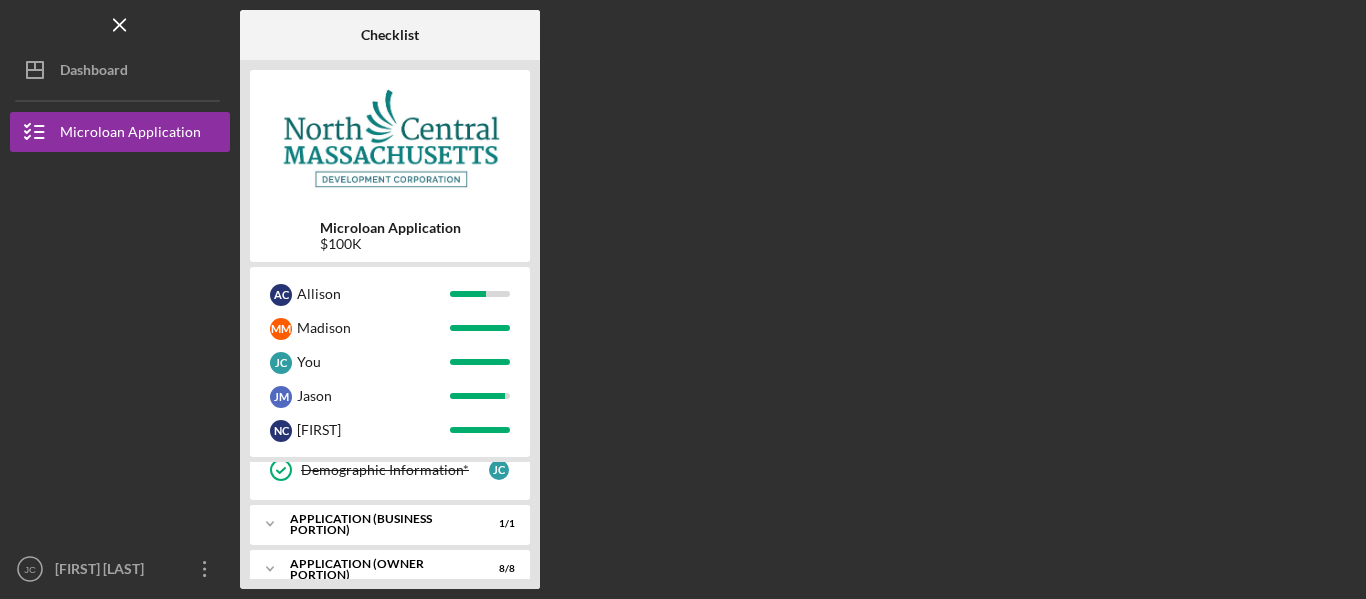 scroll, scrollTop: 114, scrollLeft: 0, axis: vertical 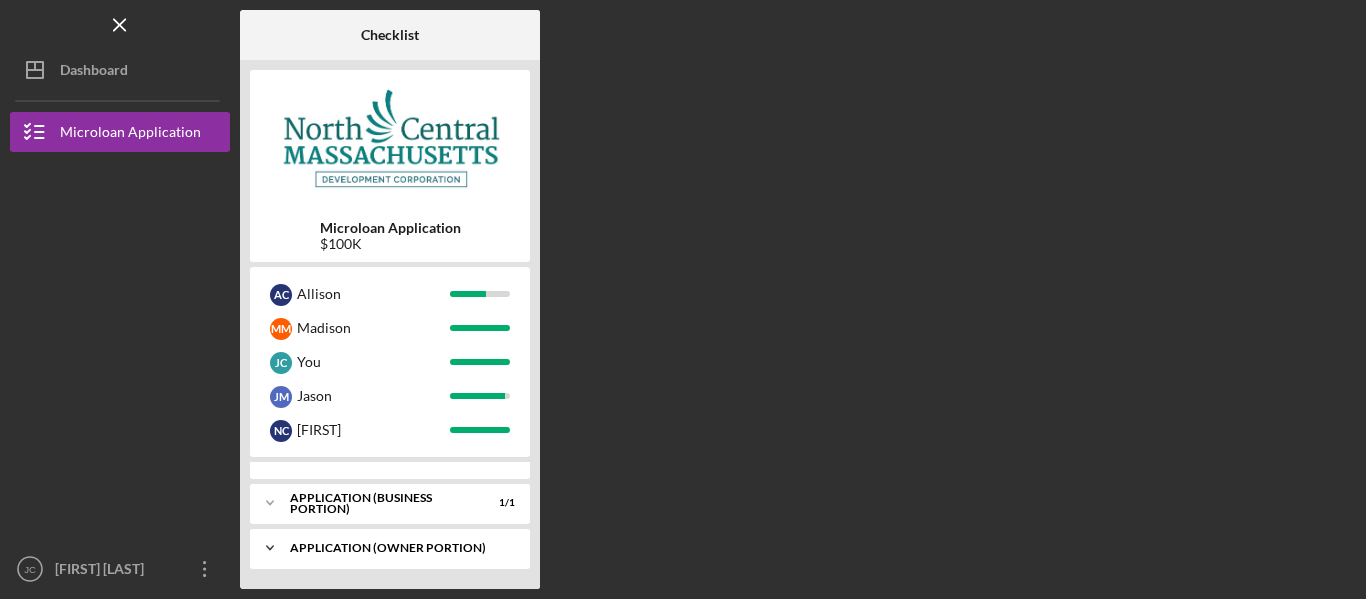 click on "APPLICATION (OWNER PORTION)" at bounding box center (397, 548) 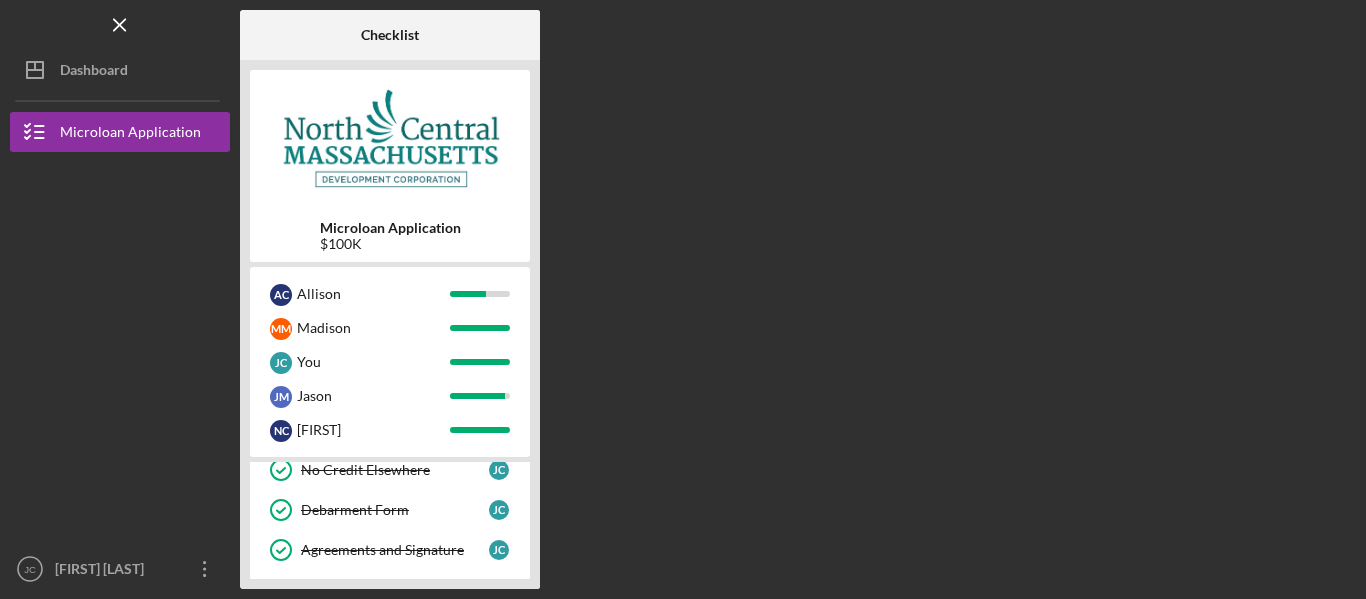scroll, scrollTop: 445, scrollLeft: 0, axis: vertical 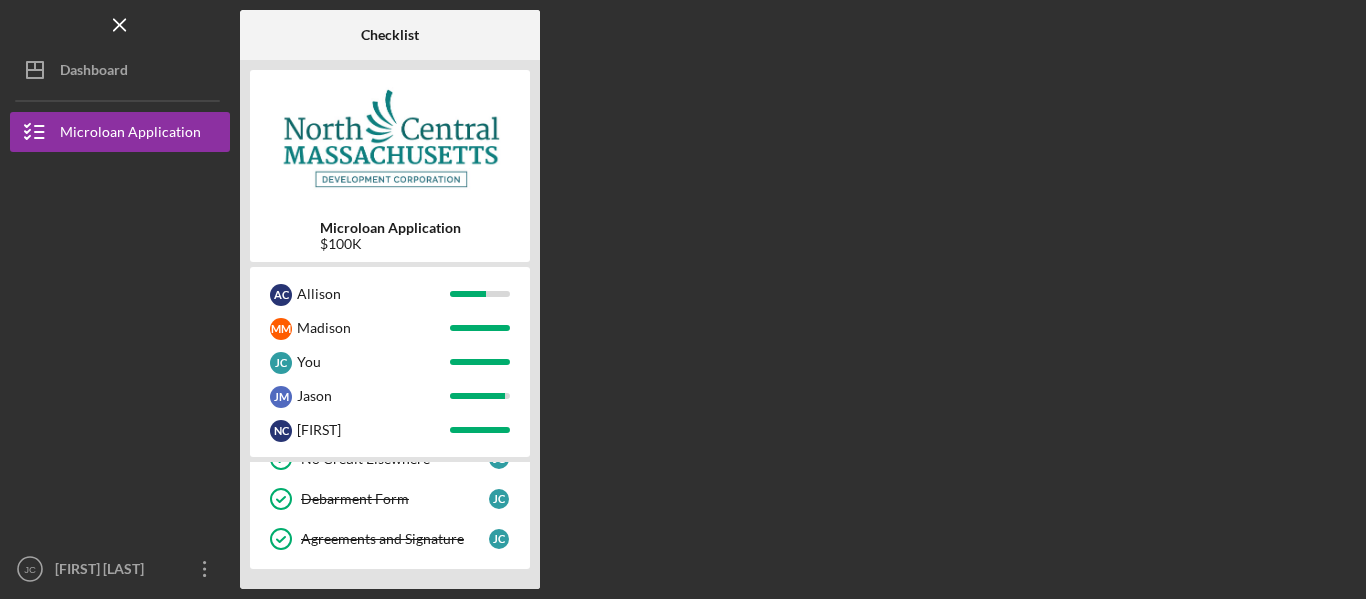click on "Checklist Microloan Application $100K A C Allison M M Madison J C You J M Jason  N C Nicholas Icon/Expander INQUIRY 2 / 2 Personal Information* Personal Information* J C Demographic Information* Demographic Information* J C Icon/Expander APPLICATION (BUSINESS PORTION) 1 / 1 Icon/Expander APPLICATION (OWNER PORTION) 8 / 8 Owner Information* Owner Information* J C Management Declarations* Management Declarations* J C Management Background  Management Background  J C Personal Financial Statement Personal Financial Statement J C Personal Tax Returns (3yrs) & Most Current W2 Personal Tax Returns (3yrs) & Most Current W2 J C No Credit Elsewhere  No Credit Elsewhere  J C Debarment Form Debarment Form J C Agreements and Signature Agreements and Signature J C" at bounding box center (798, 299) 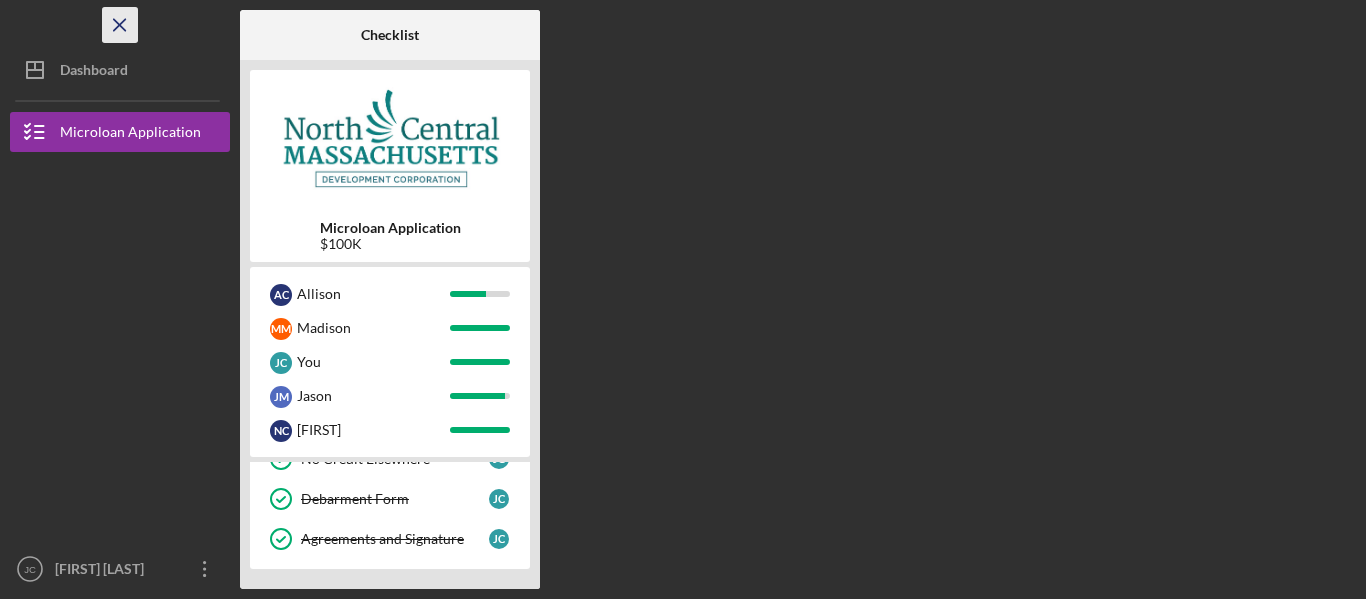 click on "Icon/Menu Close" 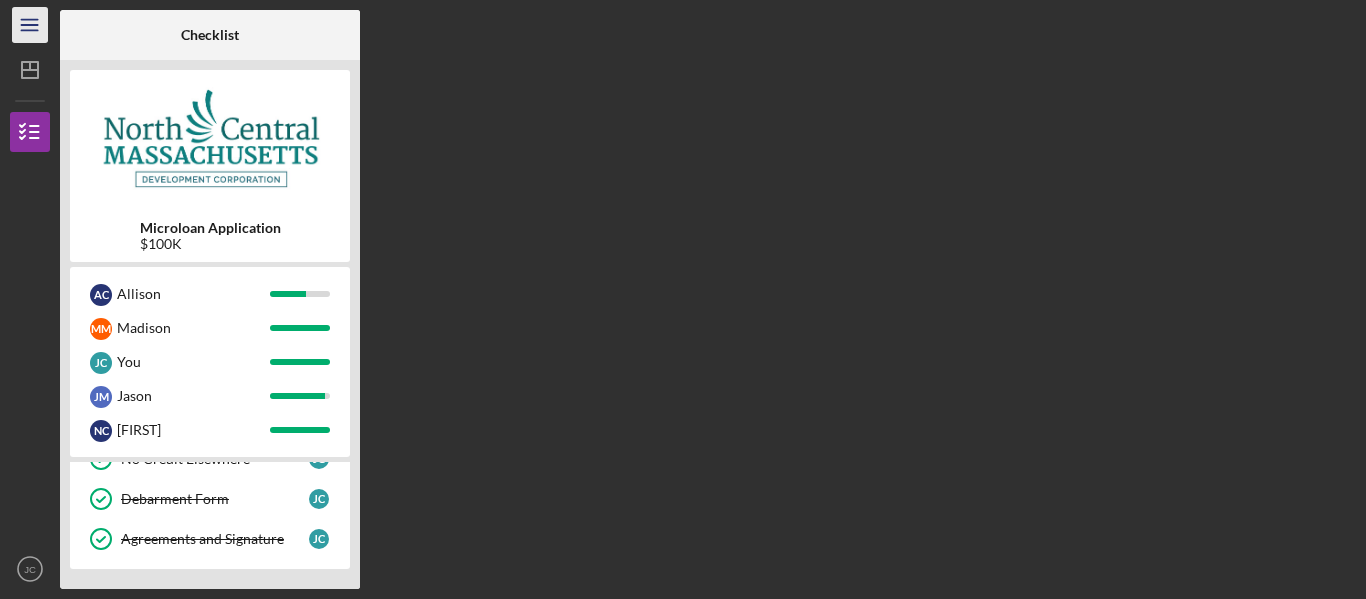 click 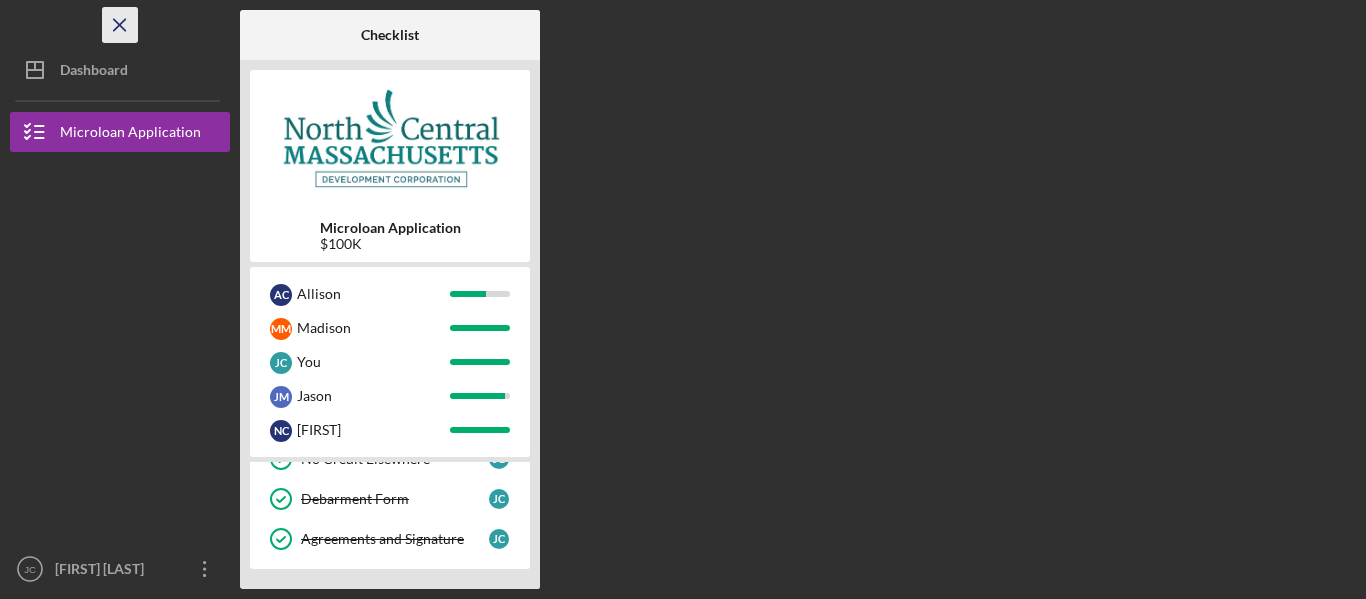 click on "Icon/Menu Close" 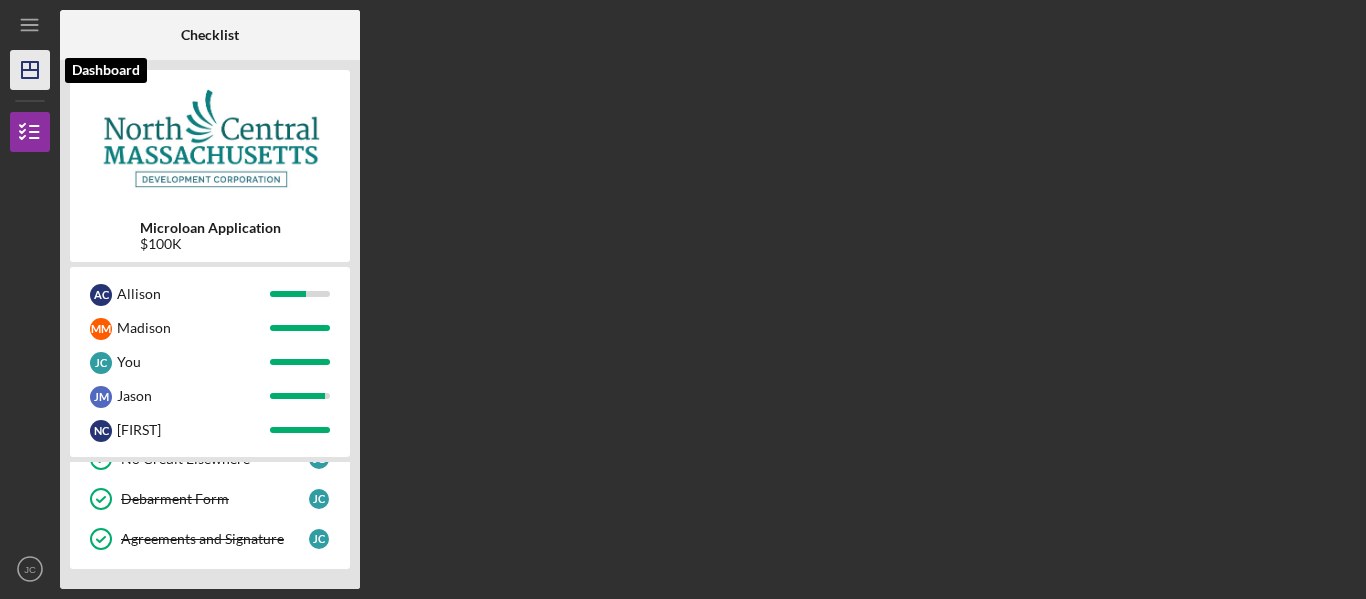 click on "Icon/Dashboard" 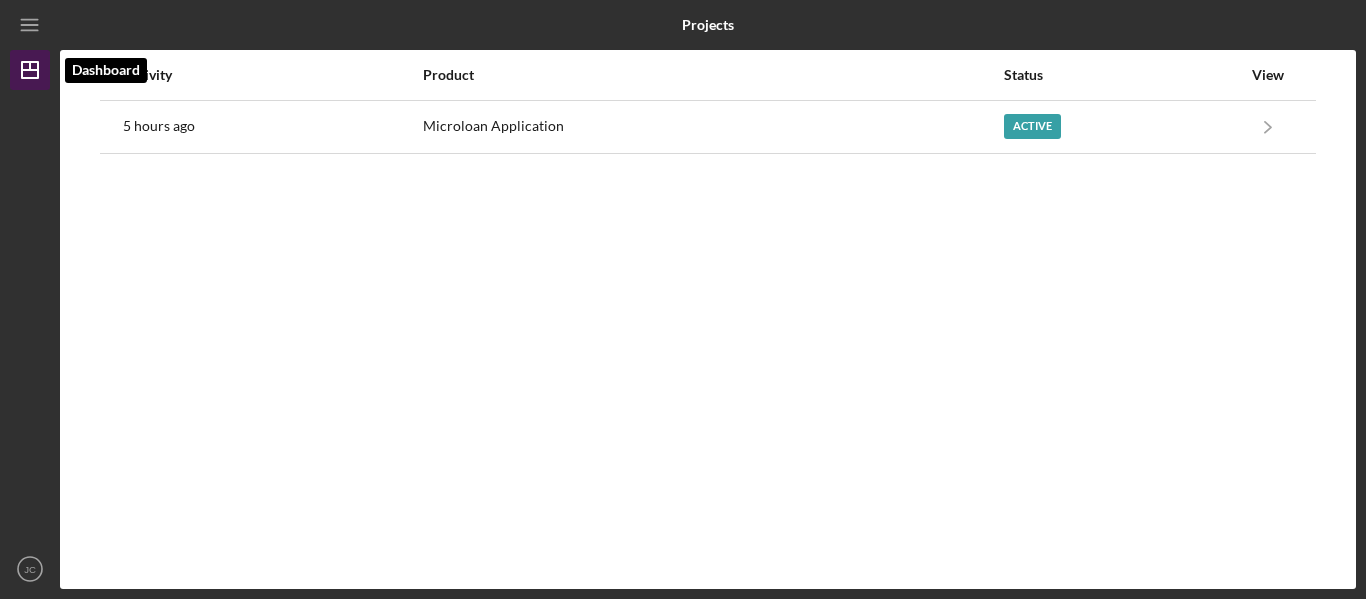 click on "Icon/Dashboard" 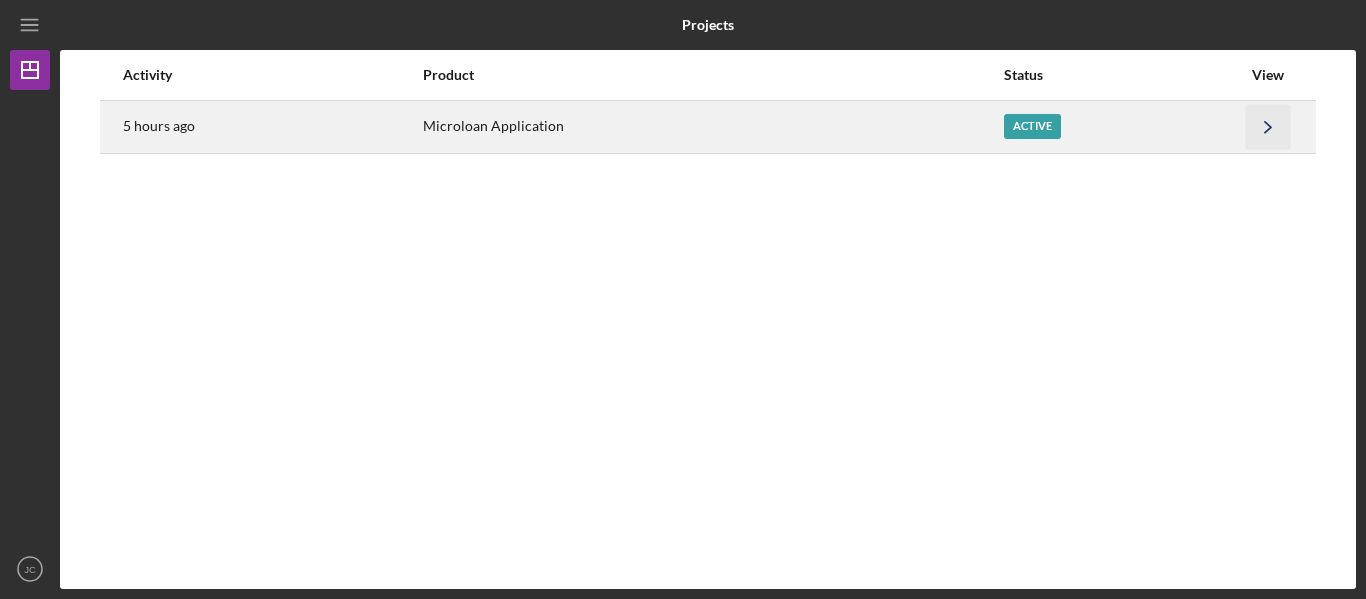click 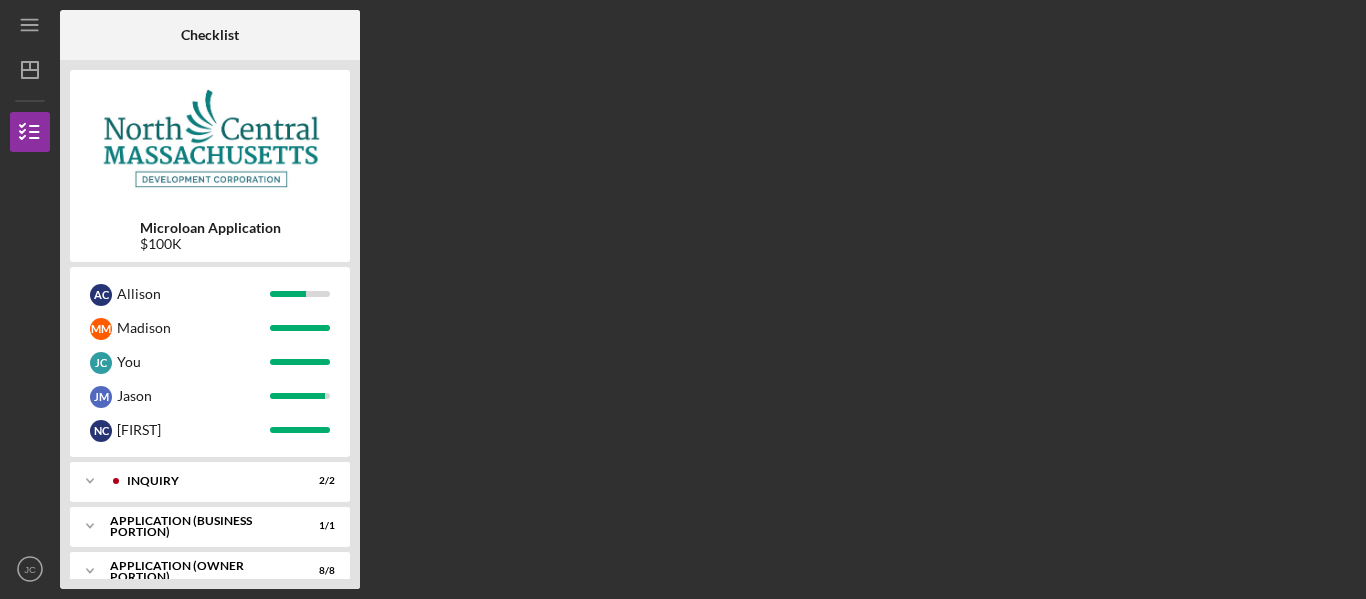 click on "Checklist Microloan Application $100K A C Allison M M Madison J C You J M Jason  N C Nicholas Icon/Expander INQUIRY 2 / 2 Icon/Expander APPLICATION (BUSINESS PORTION) 1 / 1 Icon/Expander APPLICATION (OWNER PORTION) 8 / 8" at bounding box center [708, 299] 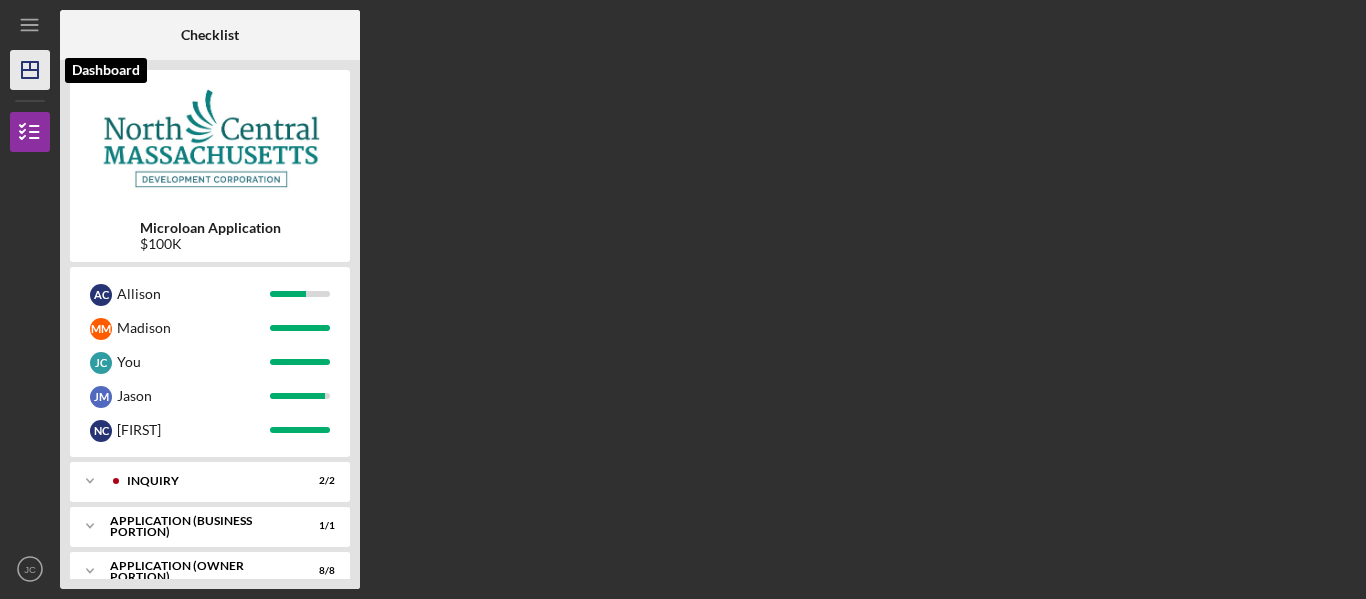 click 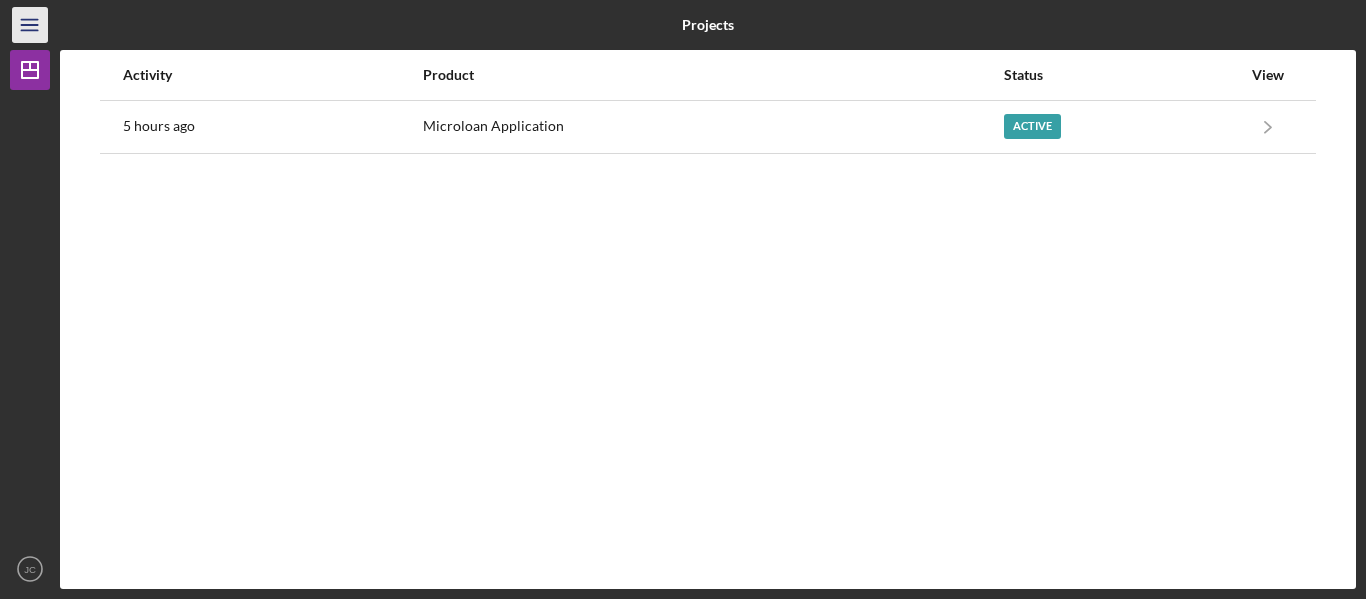 click on "Icon/Menu" 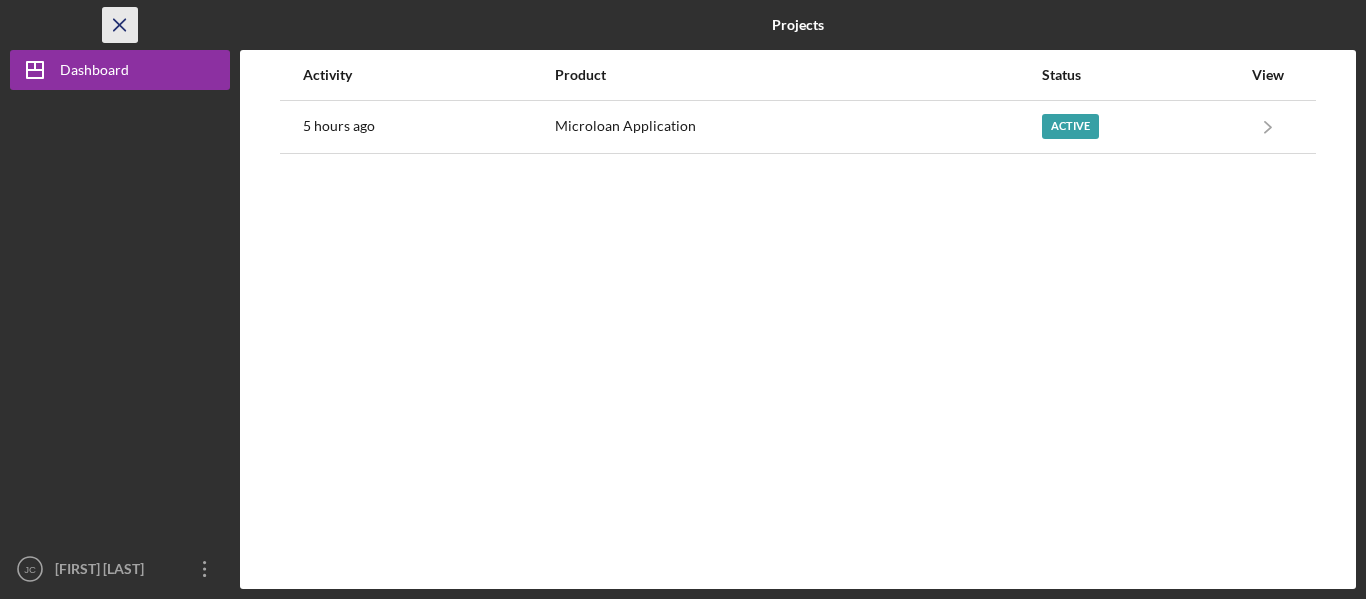 click on "Icon/Menu Close" 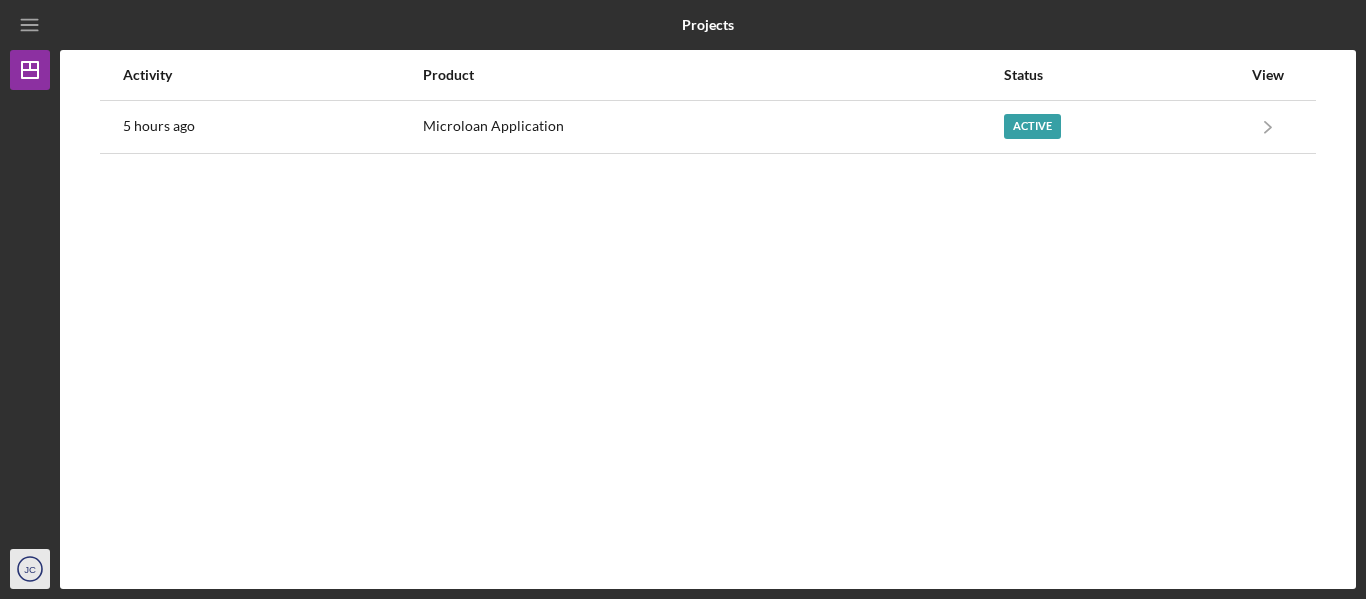 click on "JC" 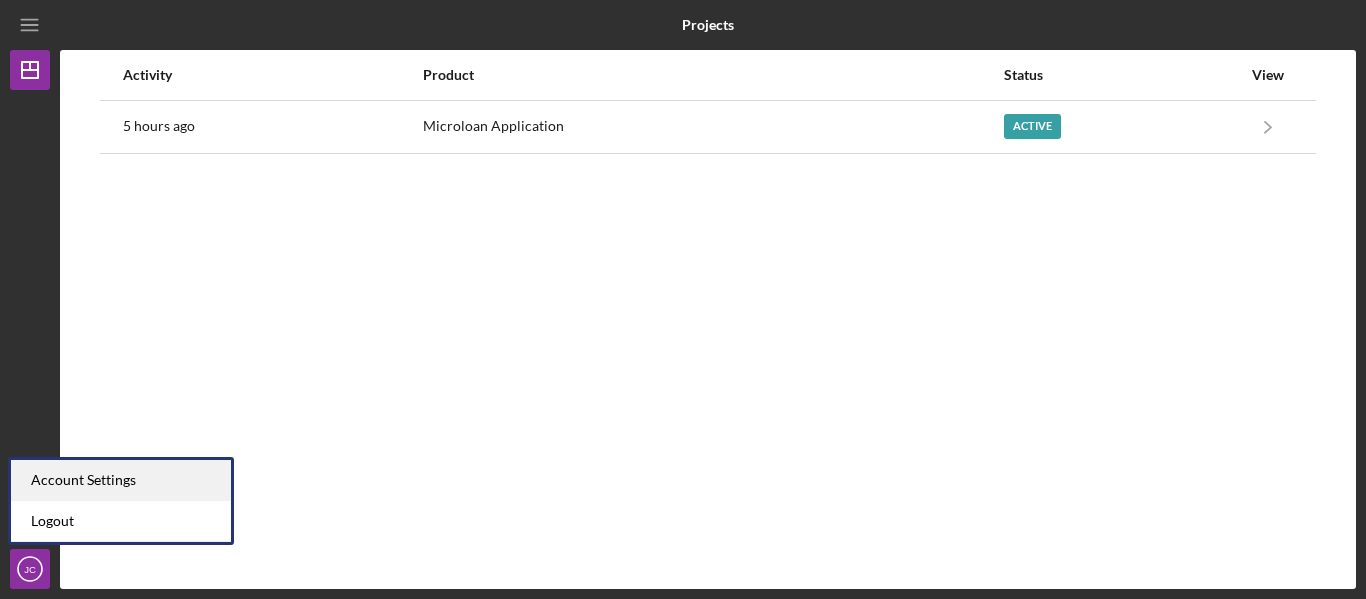 click on "Account Settings" at bounding box center [121, 480] 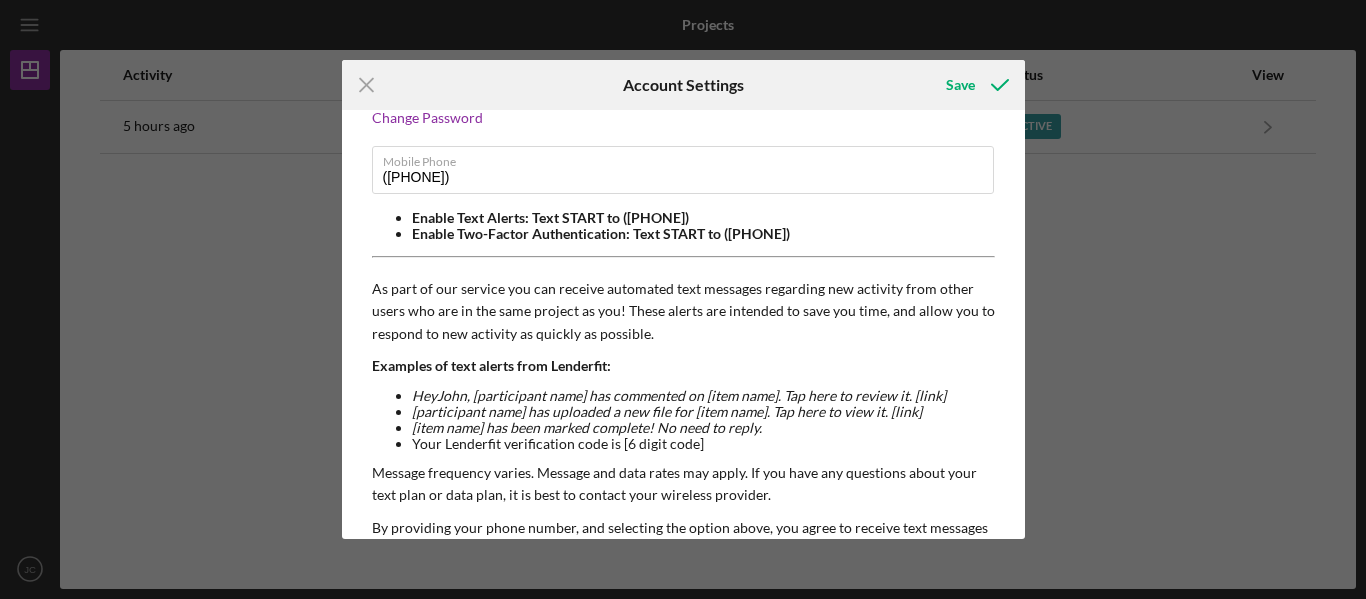 scroll, scrollTop: 0, scrollLeft: 0, axis: both 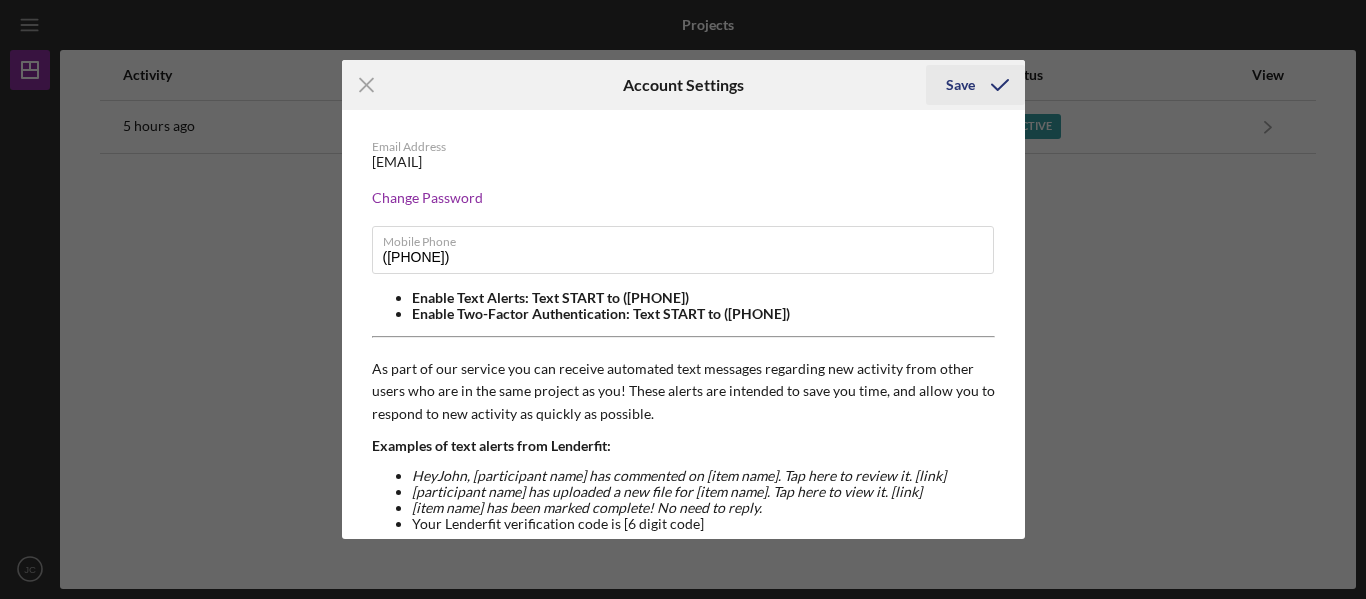click 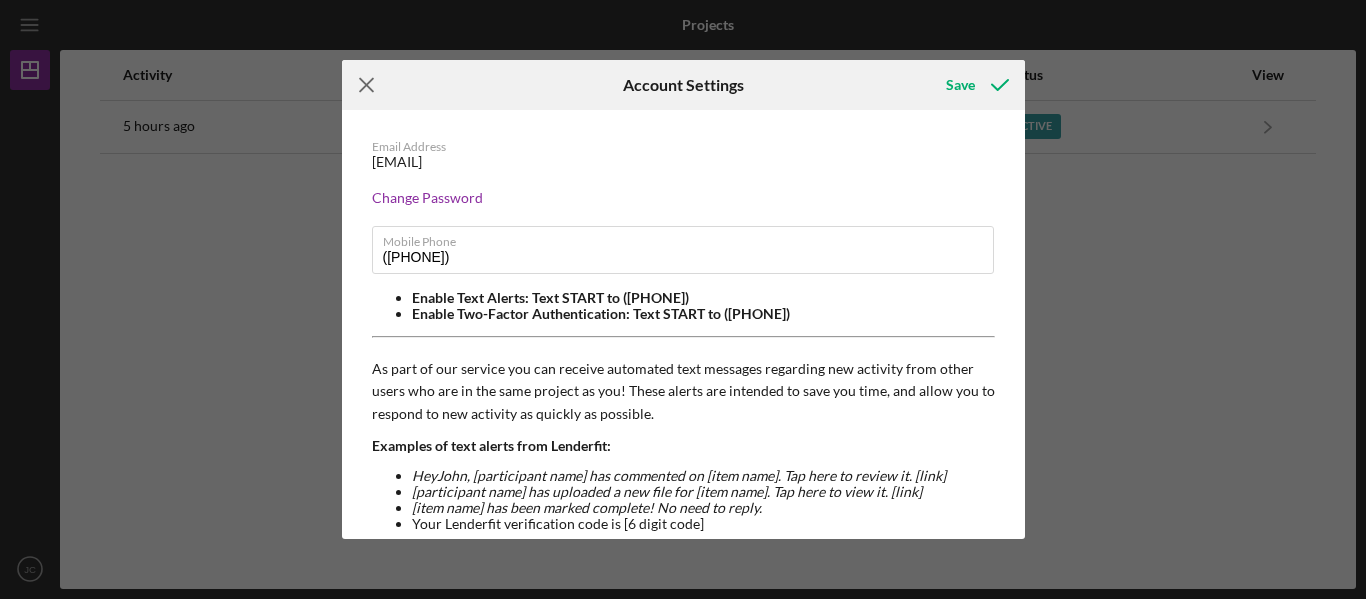 click on "Icon/Menu Close" 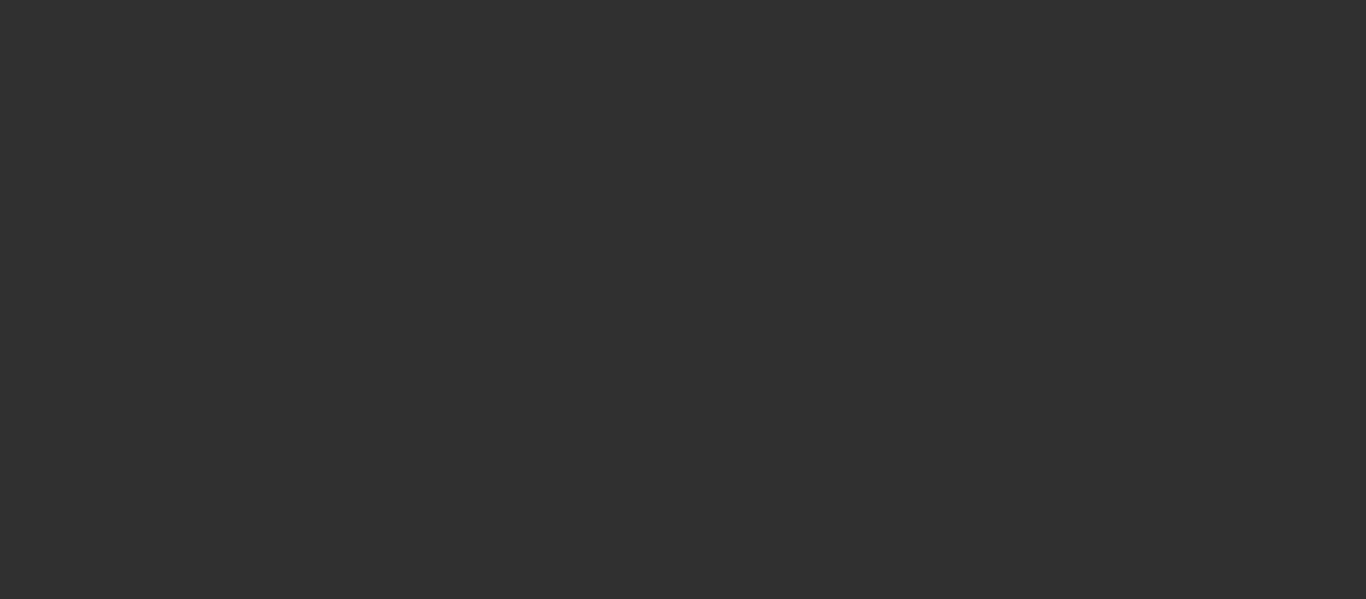 scroll, scrollTop: 0, scrollLeft: 0, axis: both 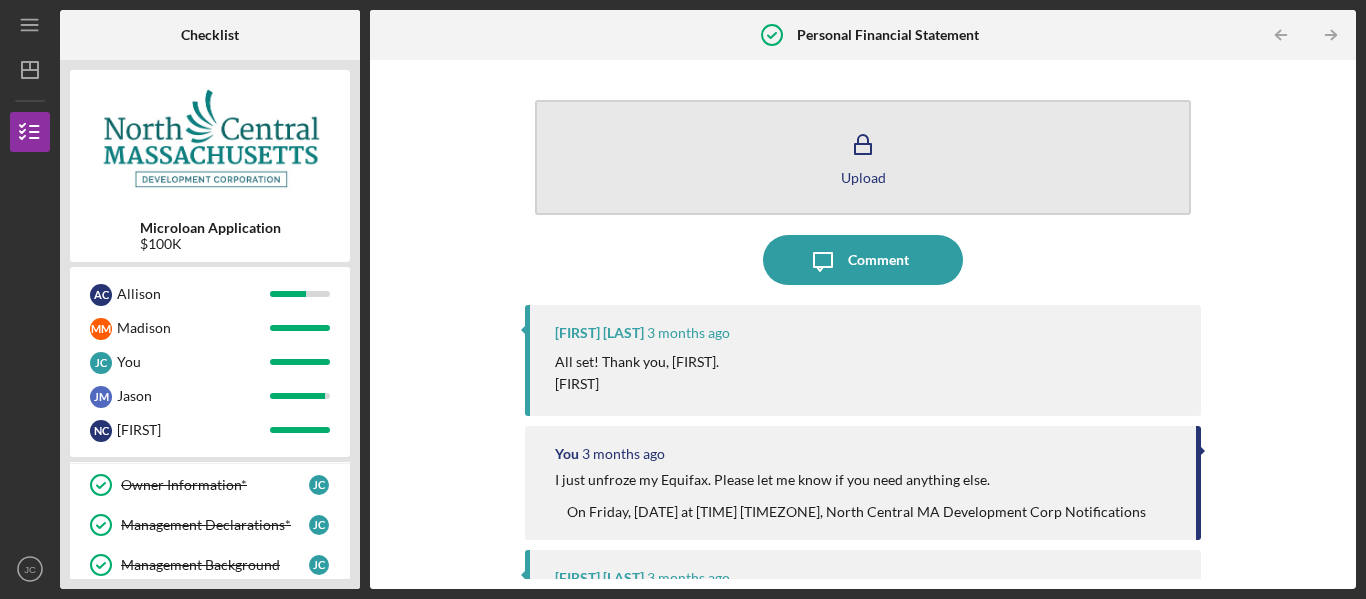 click on "Upload" at bounding box center (863, 157) 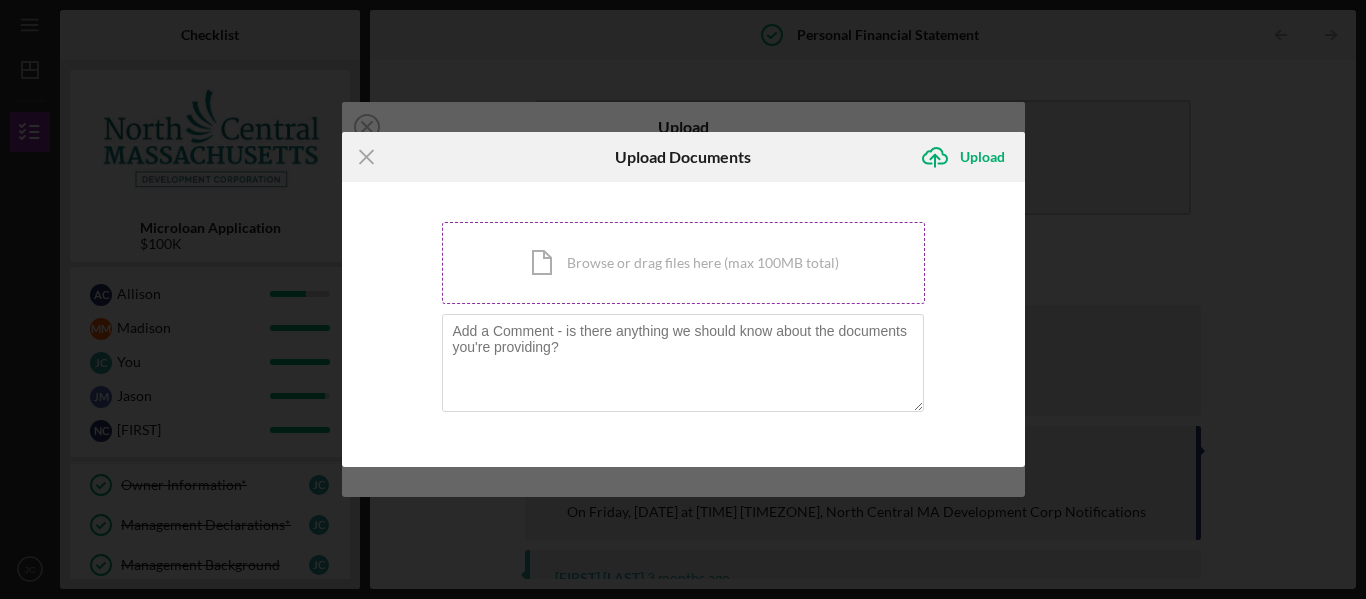 click on "Icon/Document Browse or drag files here (max 100MB total) Tap to choose files or take a photo" at bounding box center [683, 263] 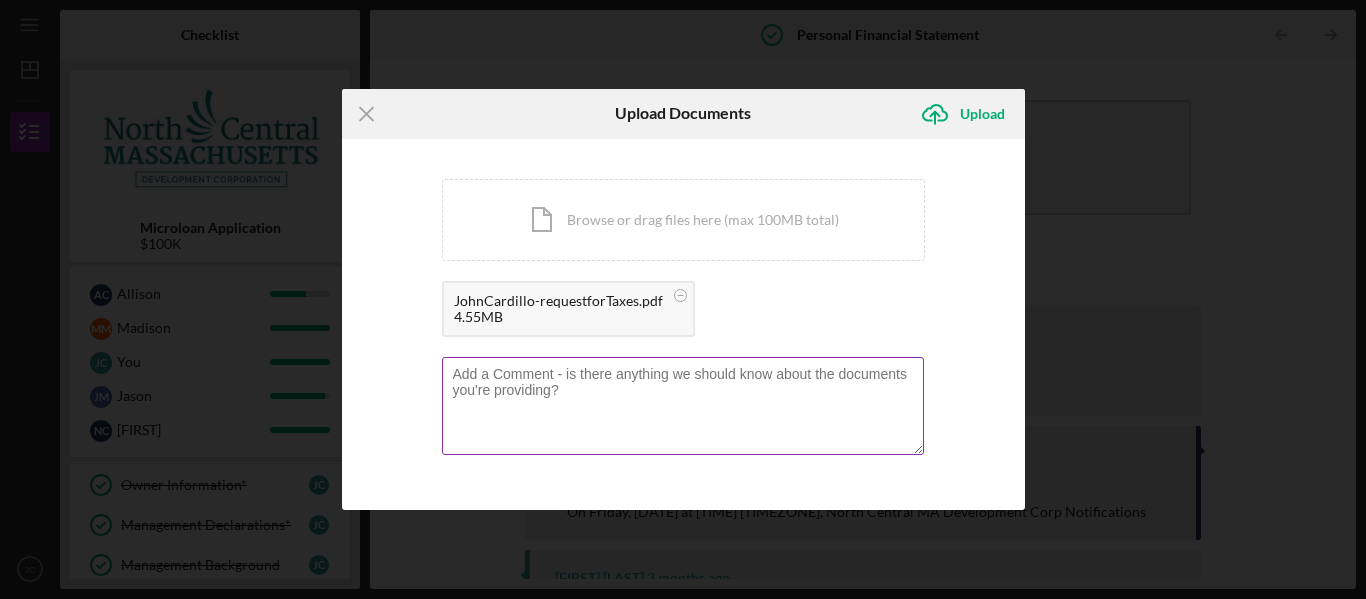 click at bounding box center [683, 406] 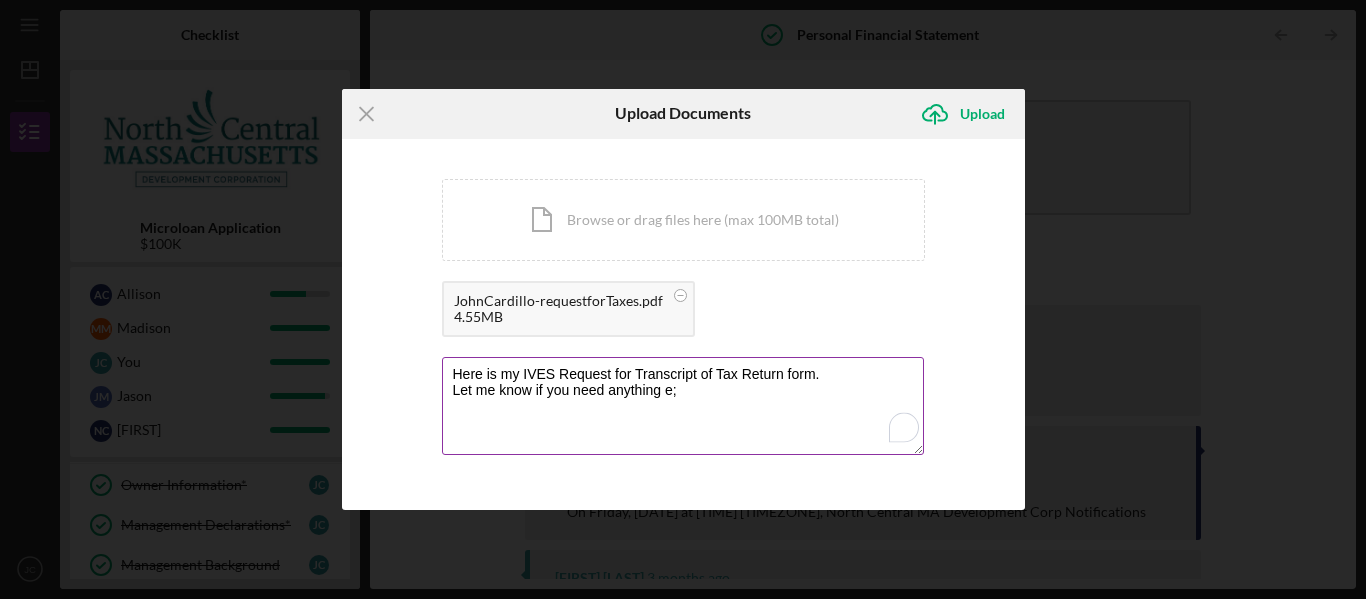 click on "Here is my IVES Request for Transcript of Tax Return form.
Let me know if you need anything e;" at bounding box center (683, 406) 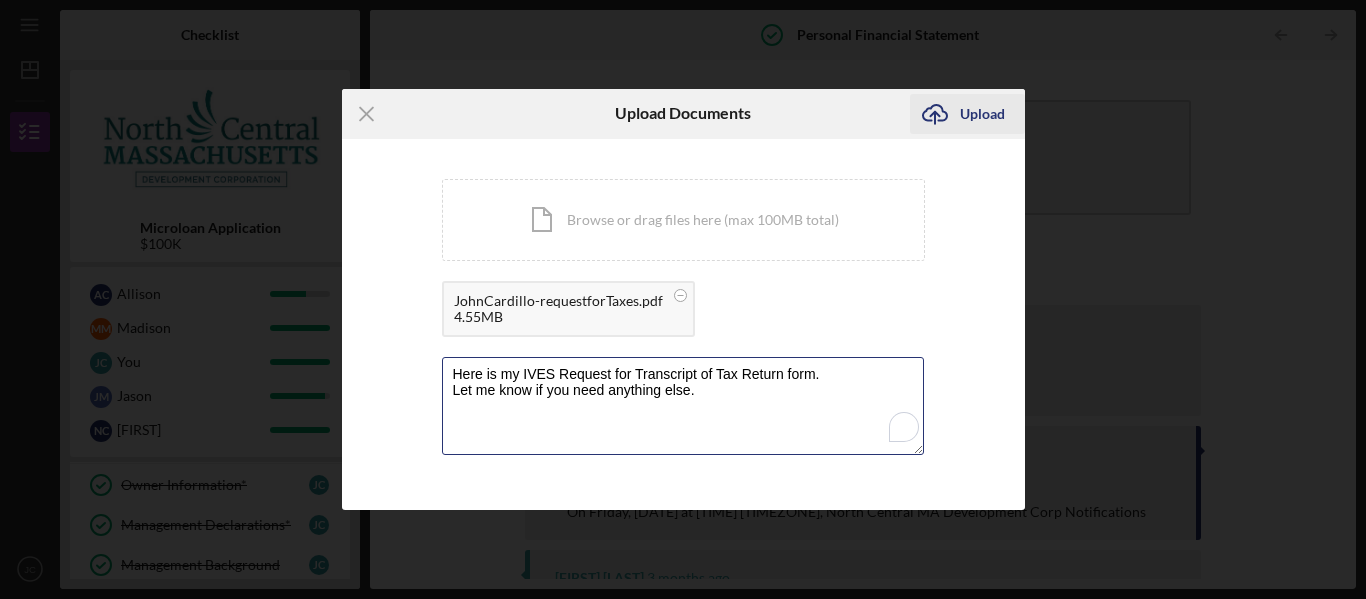 type on "Here is my IVES Request for Transcript of Tax Return form.
Let me know if you need anything else." 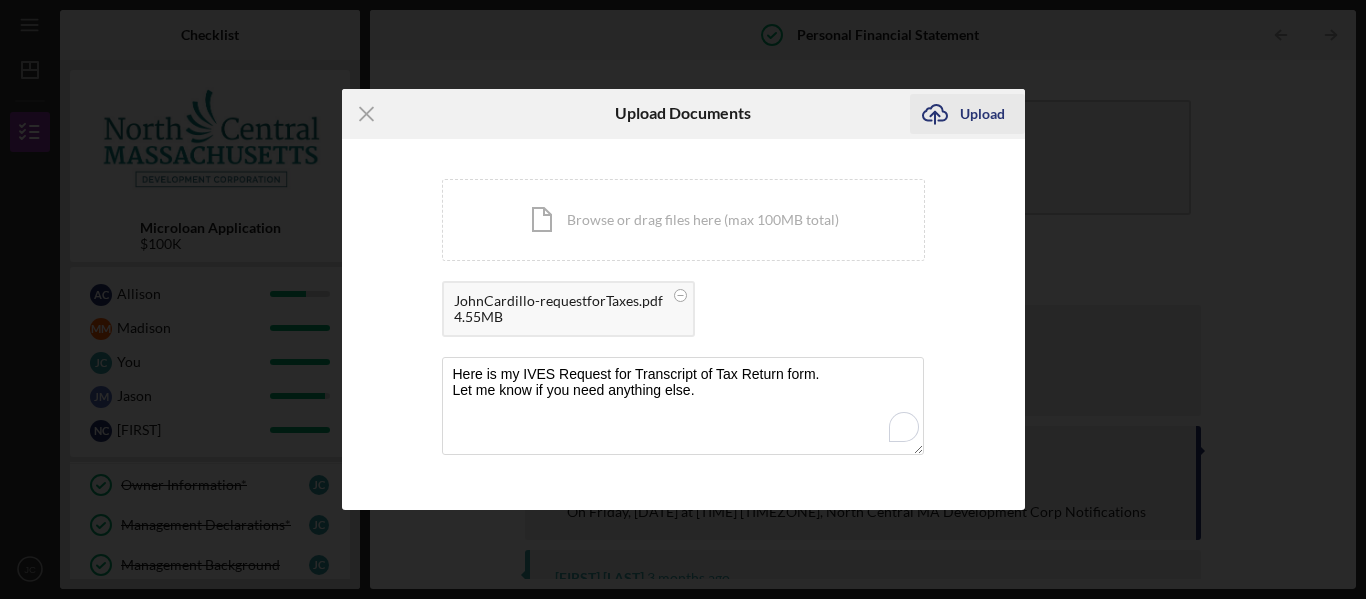 click on "Upload" at bounding box center (982, 114) 